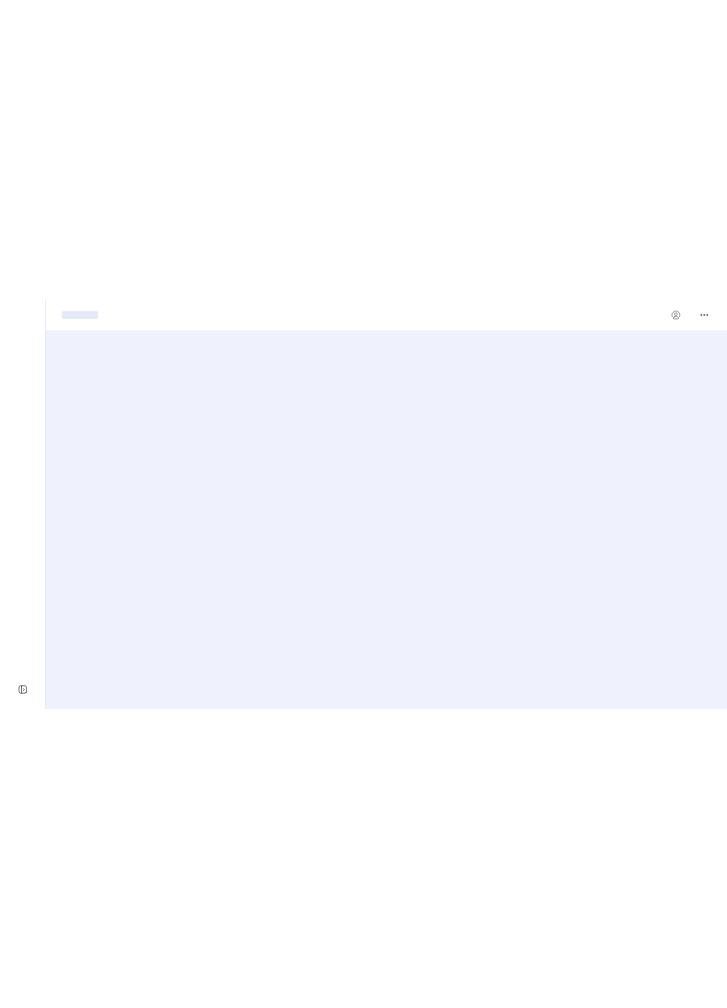 scroll, scrollTop: 0, scrollLeft: 0, axis: both 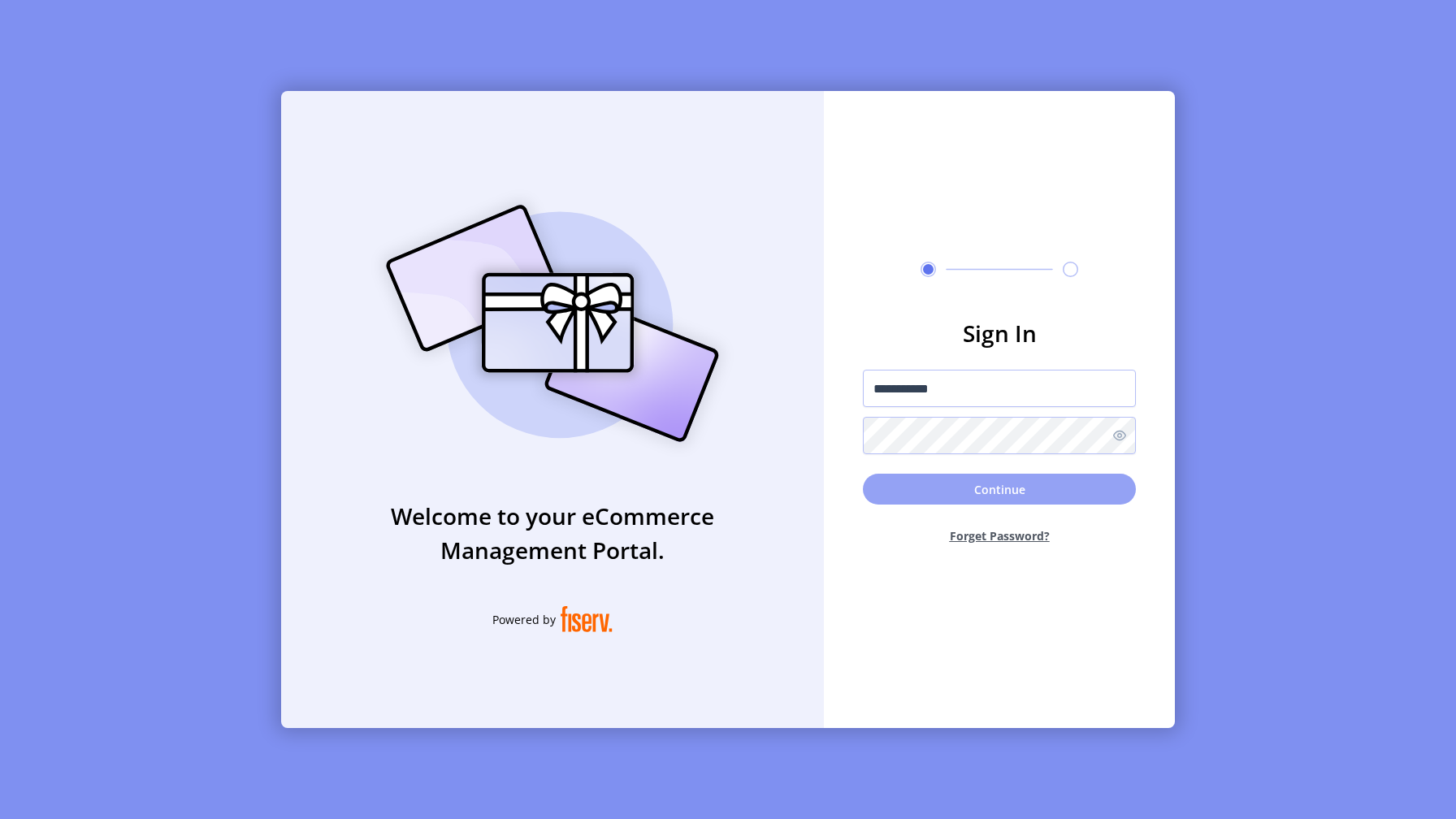 click on "Continue" 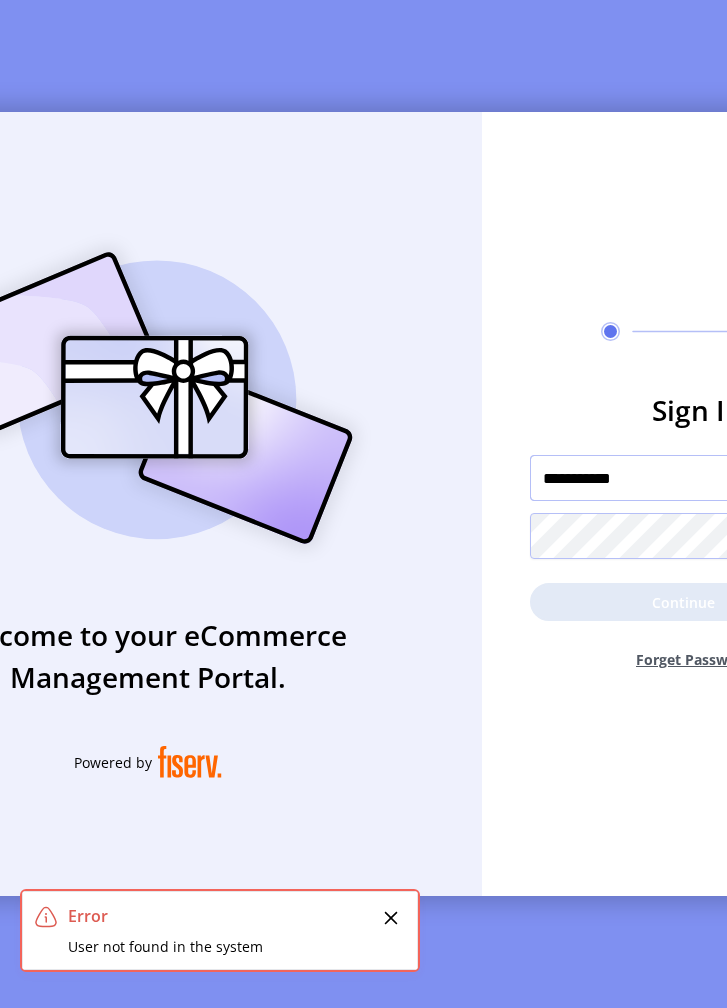 click on "**********" at bounding box center (698, 478) 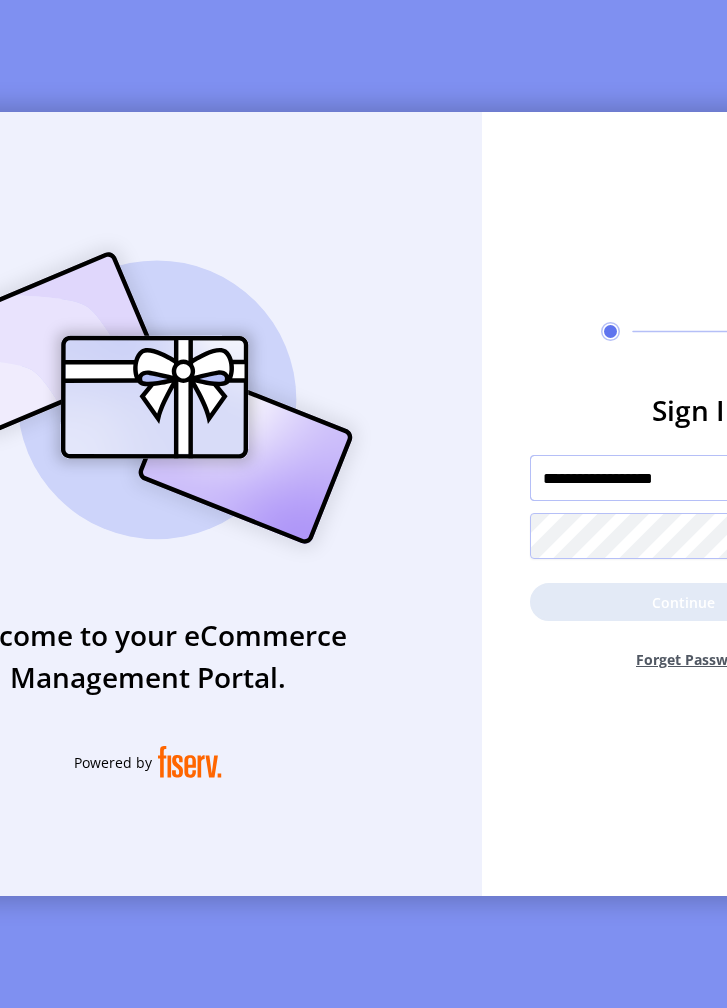 type on "**********" 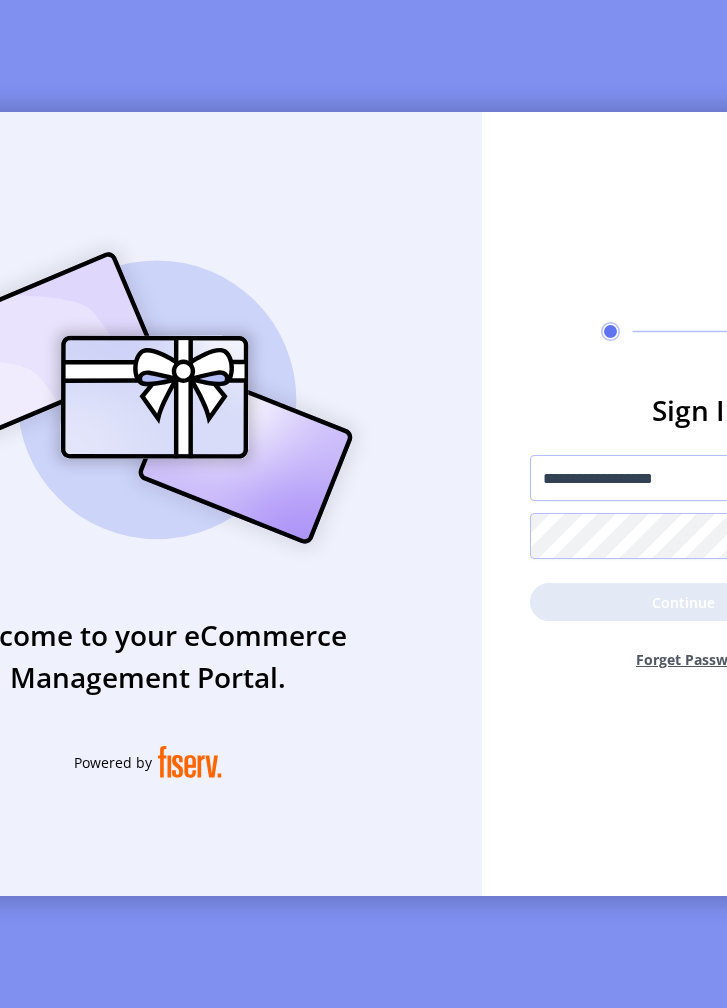 click on "Continue" 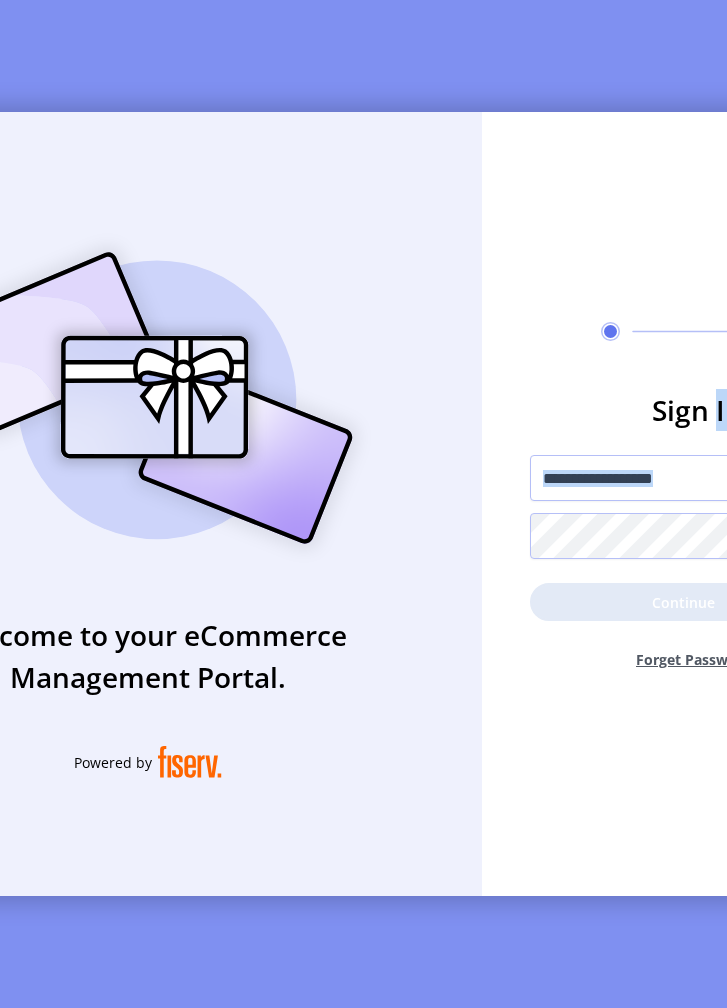 click on "Continue" 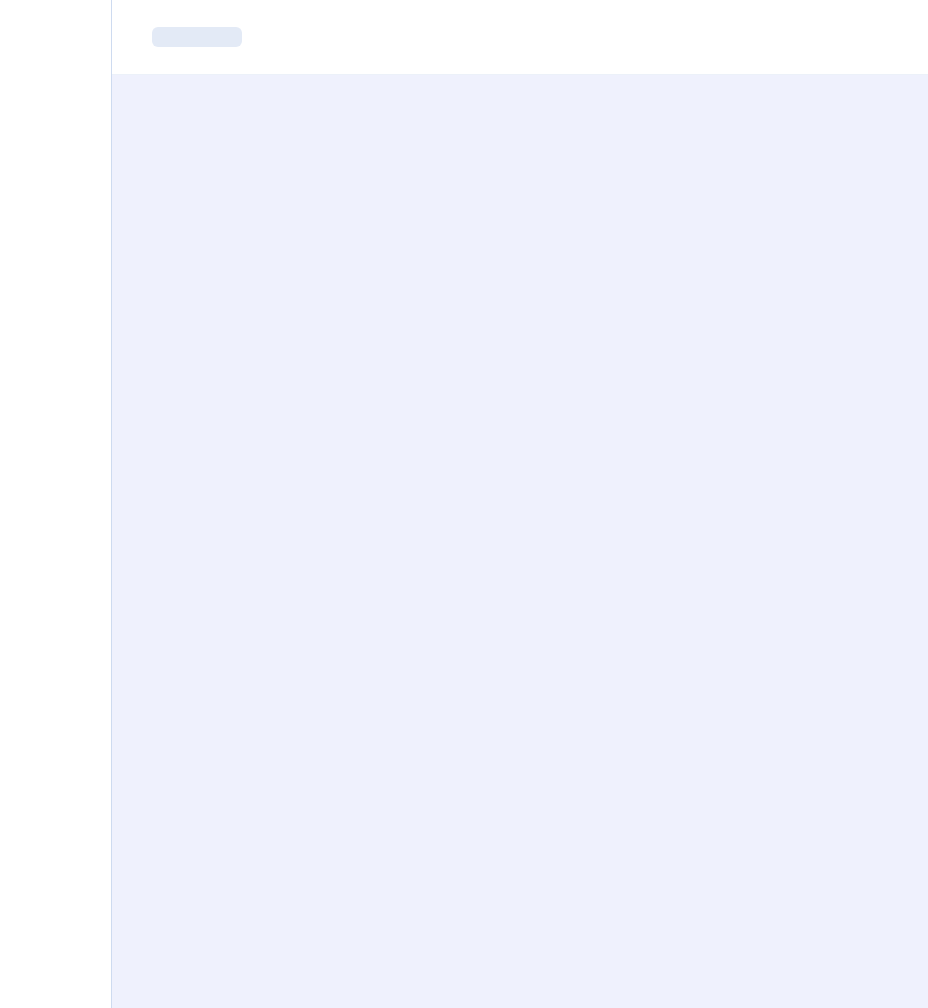 scroll, scrollTop: 0, scrollLeft: 0, axis: both 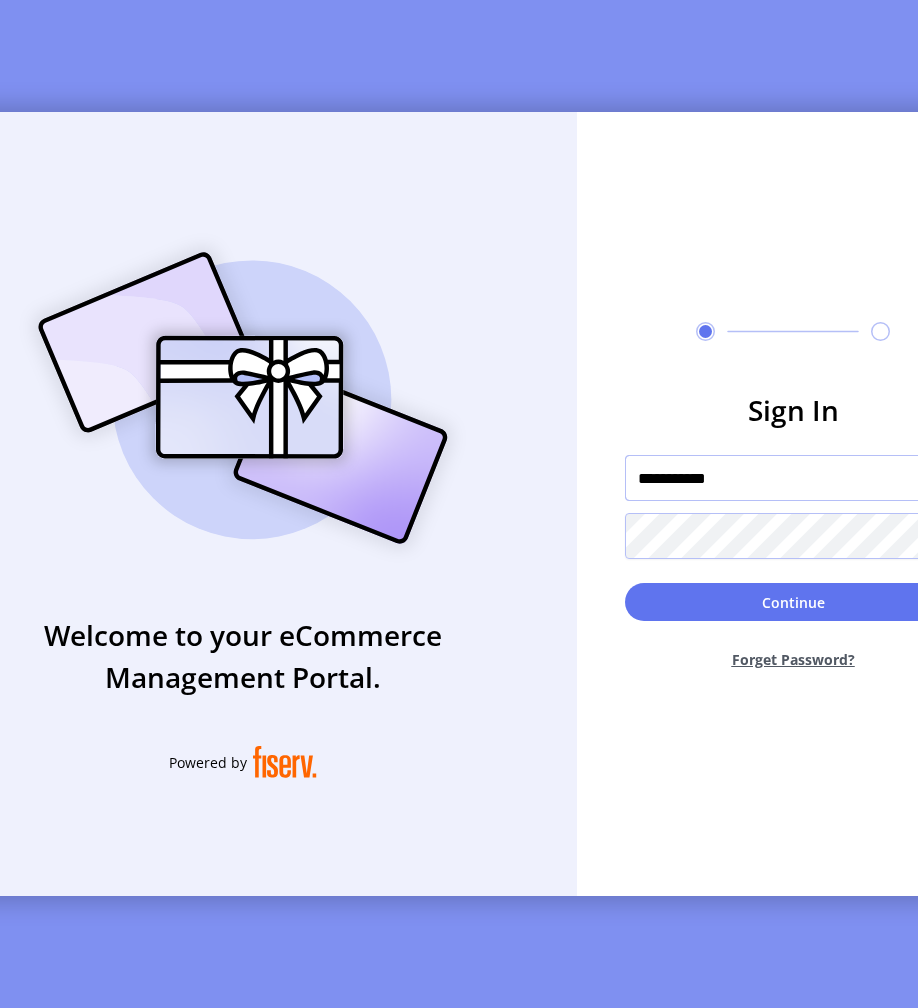 click on "**********" at bounding box center (793, 478) 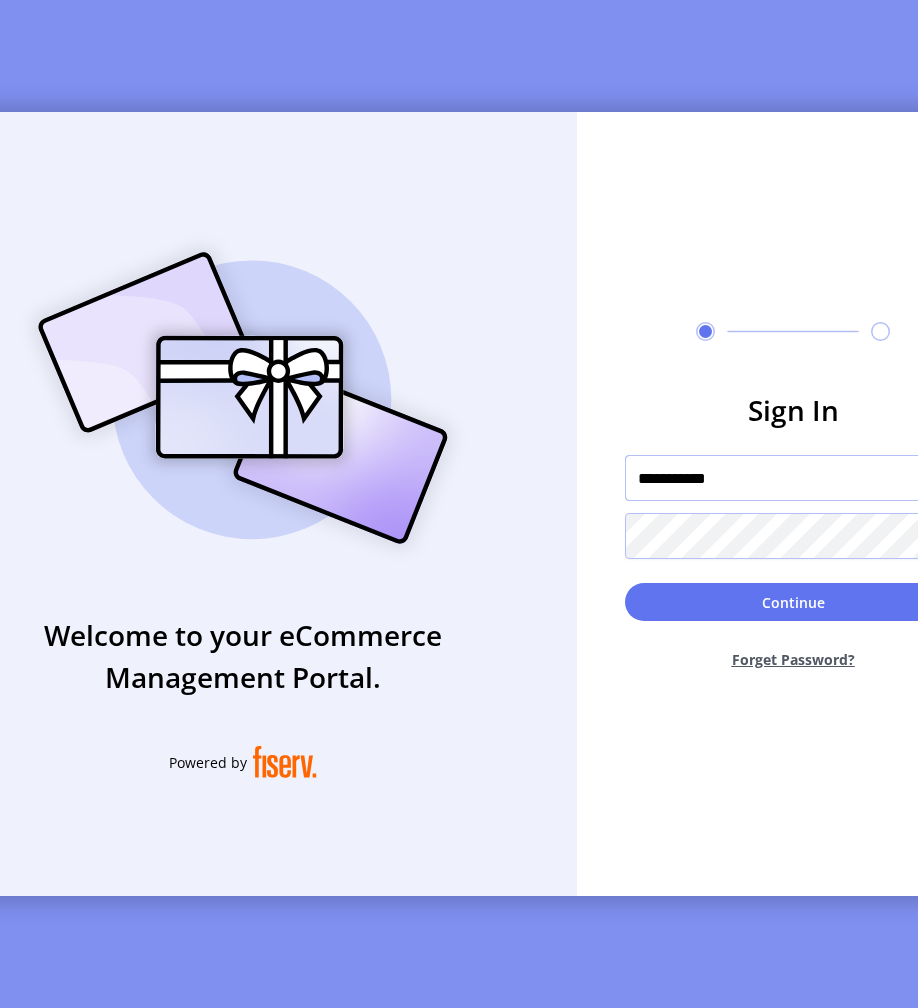 click on "**********" at bounding box center [793, 478] 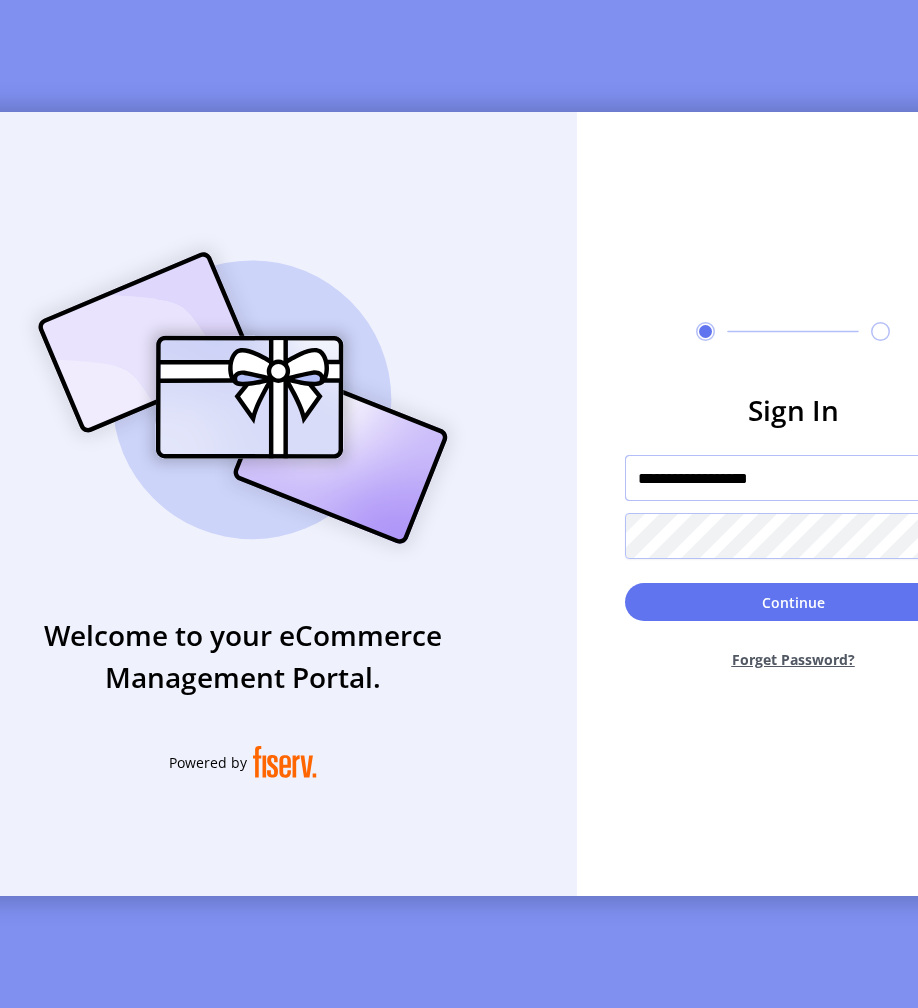 type on "**********" 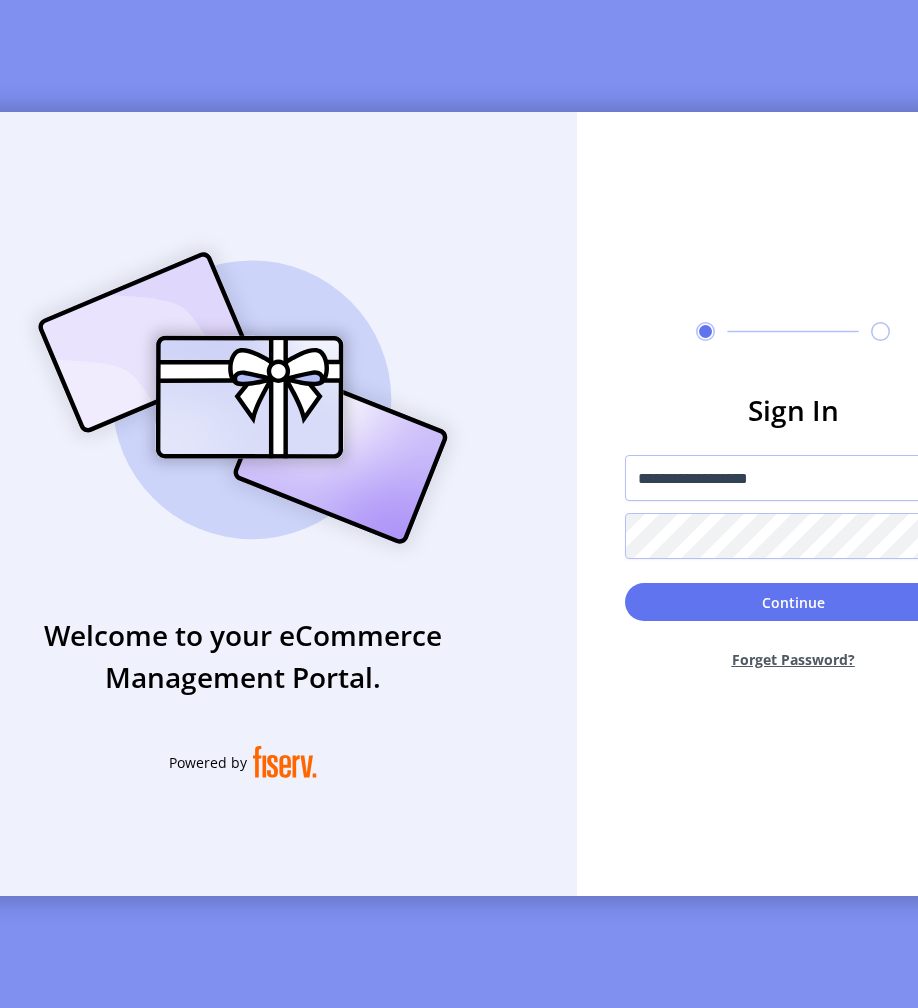 click on "Continue  Forget Password?" 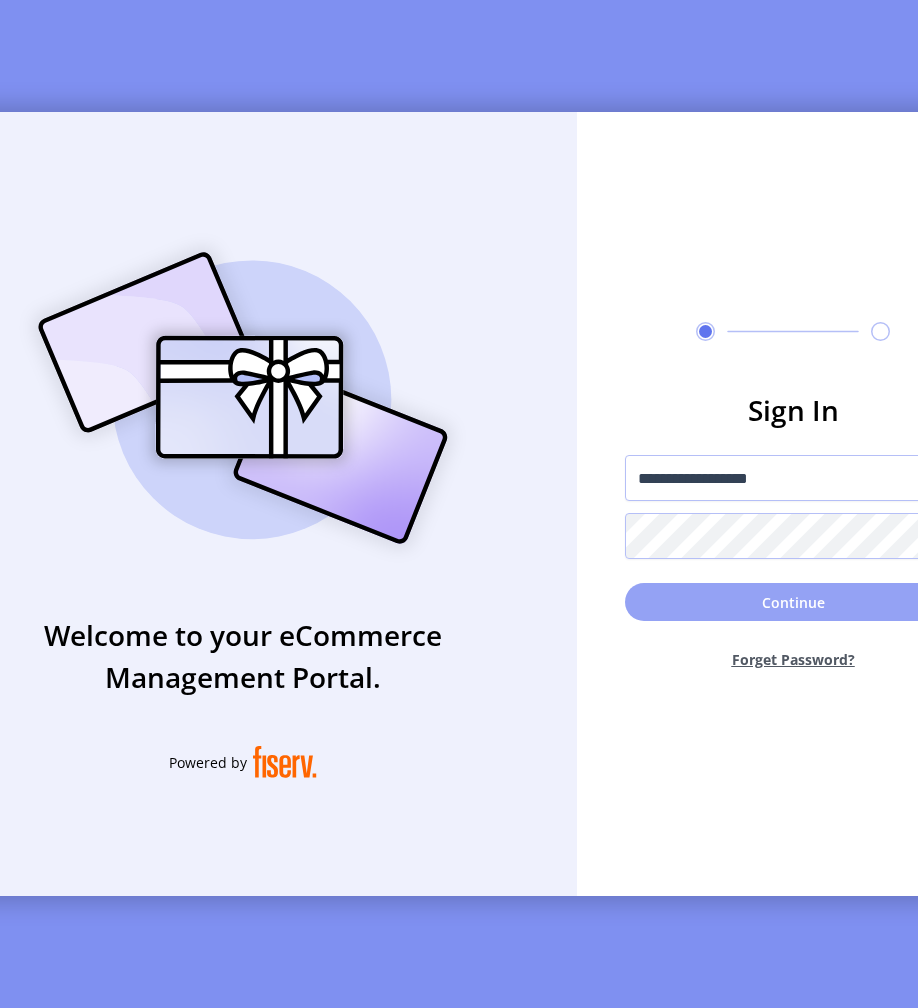 click on "Continue" 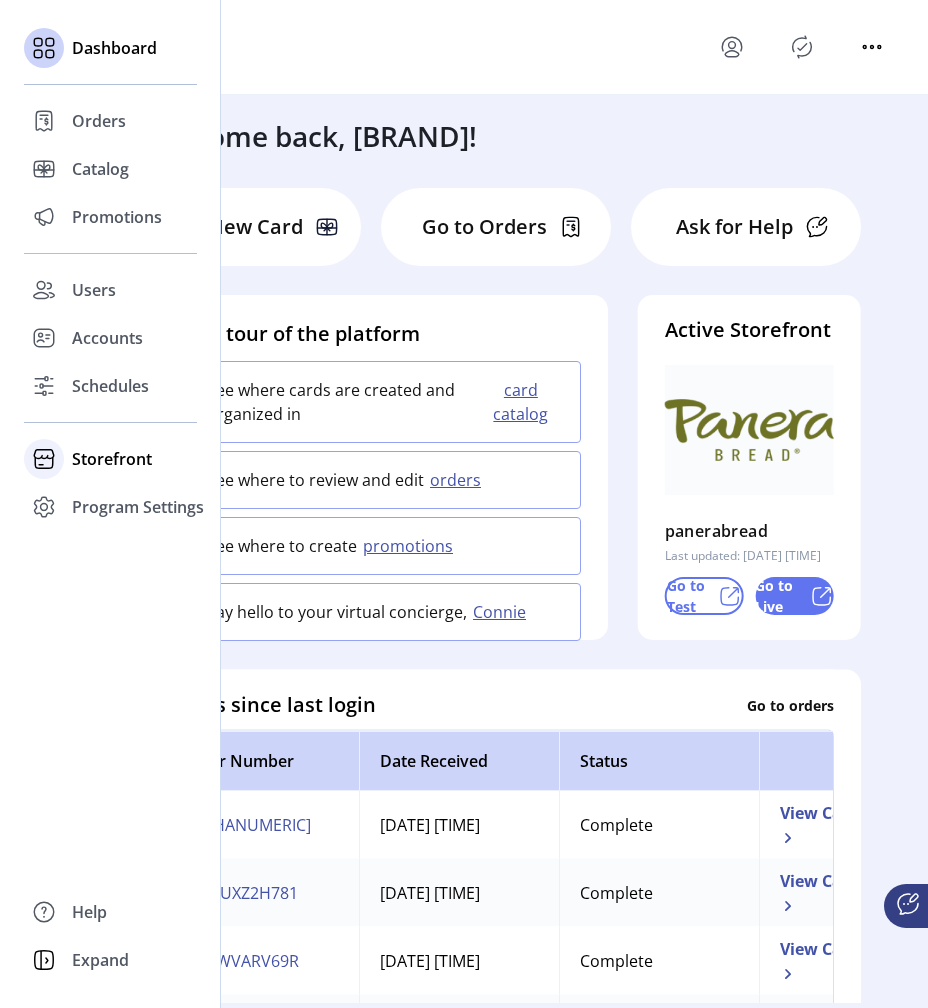click on "Storefront" 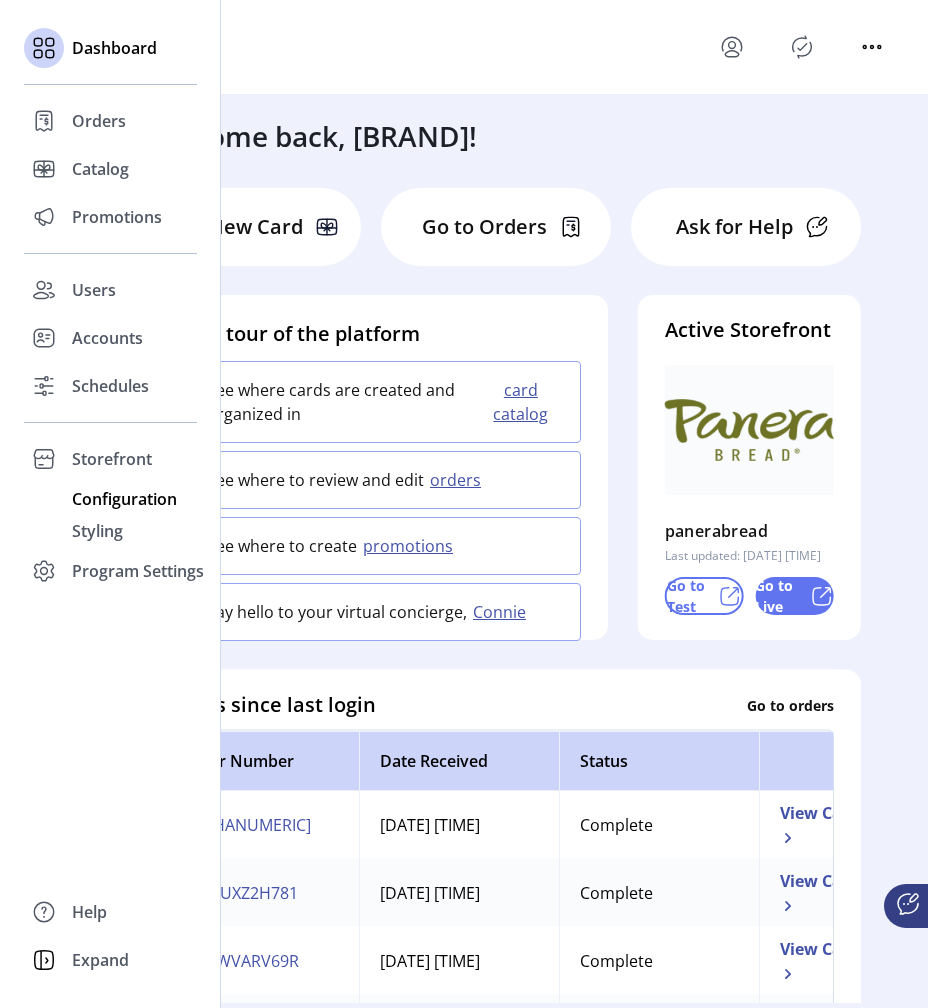 click on "Configuration" 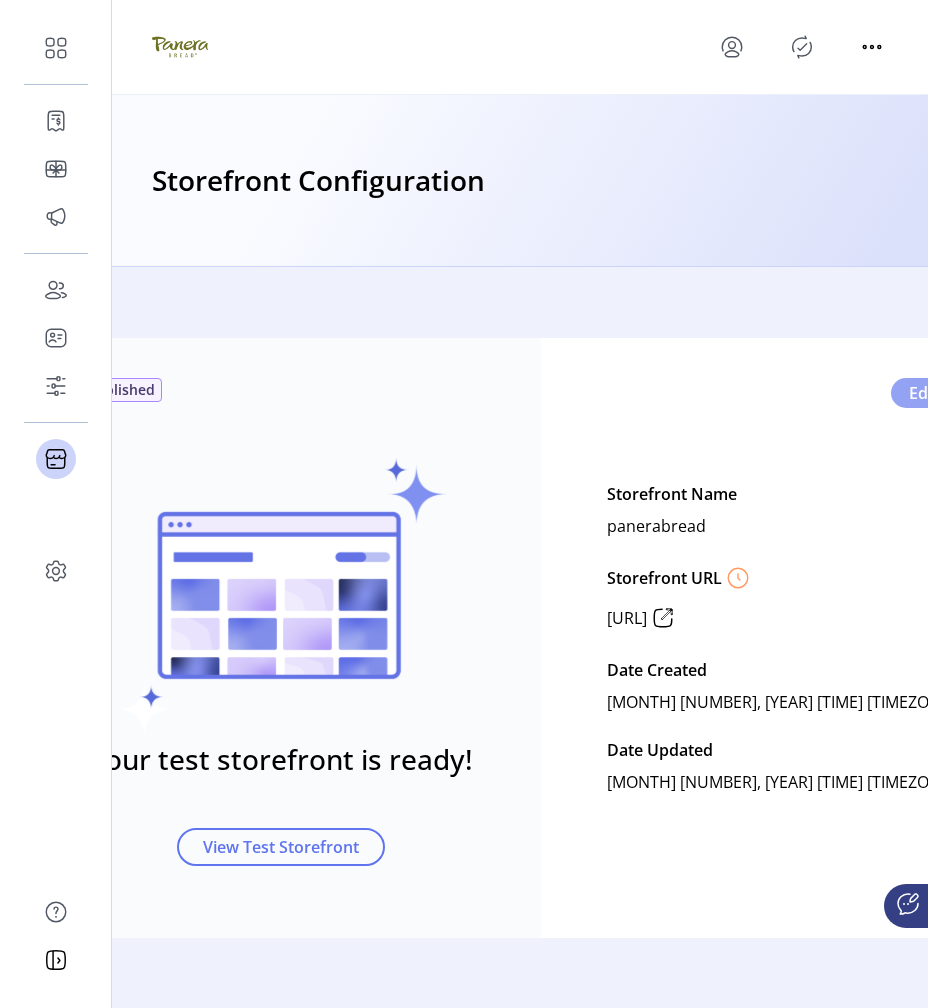 click on "Edit" 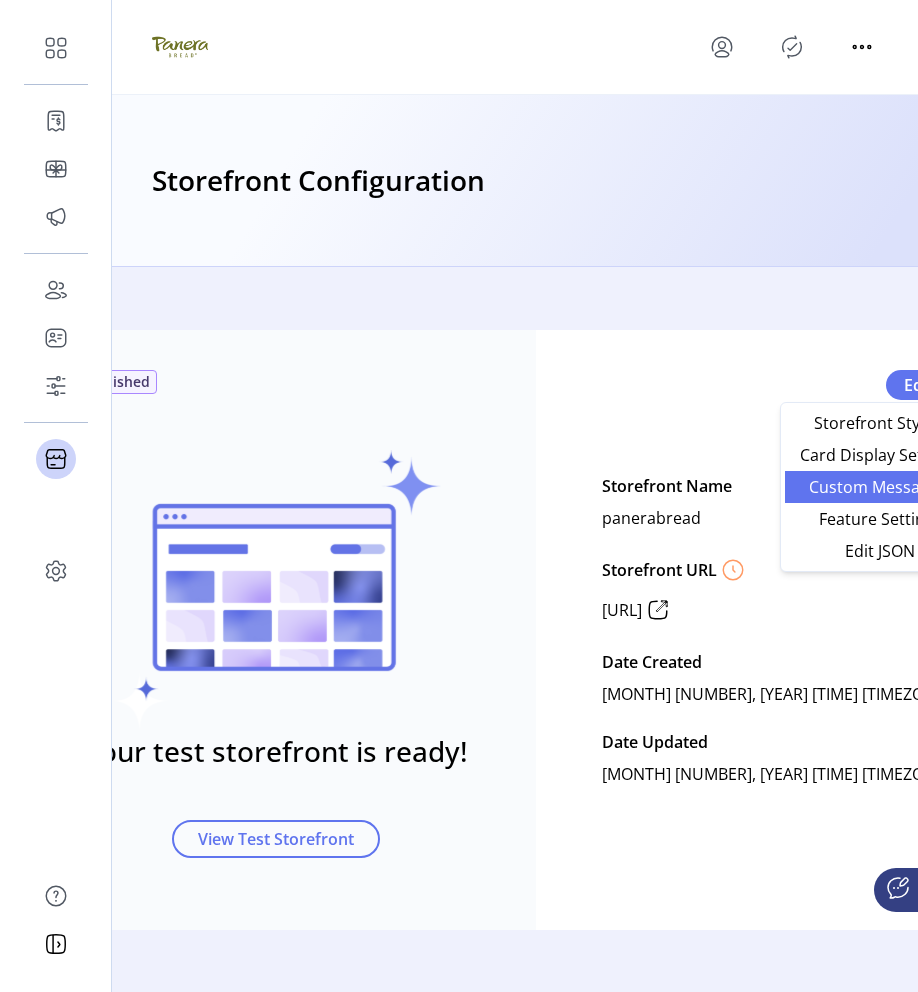 click on "Custom Messaging" at bounding box center (880, 487) 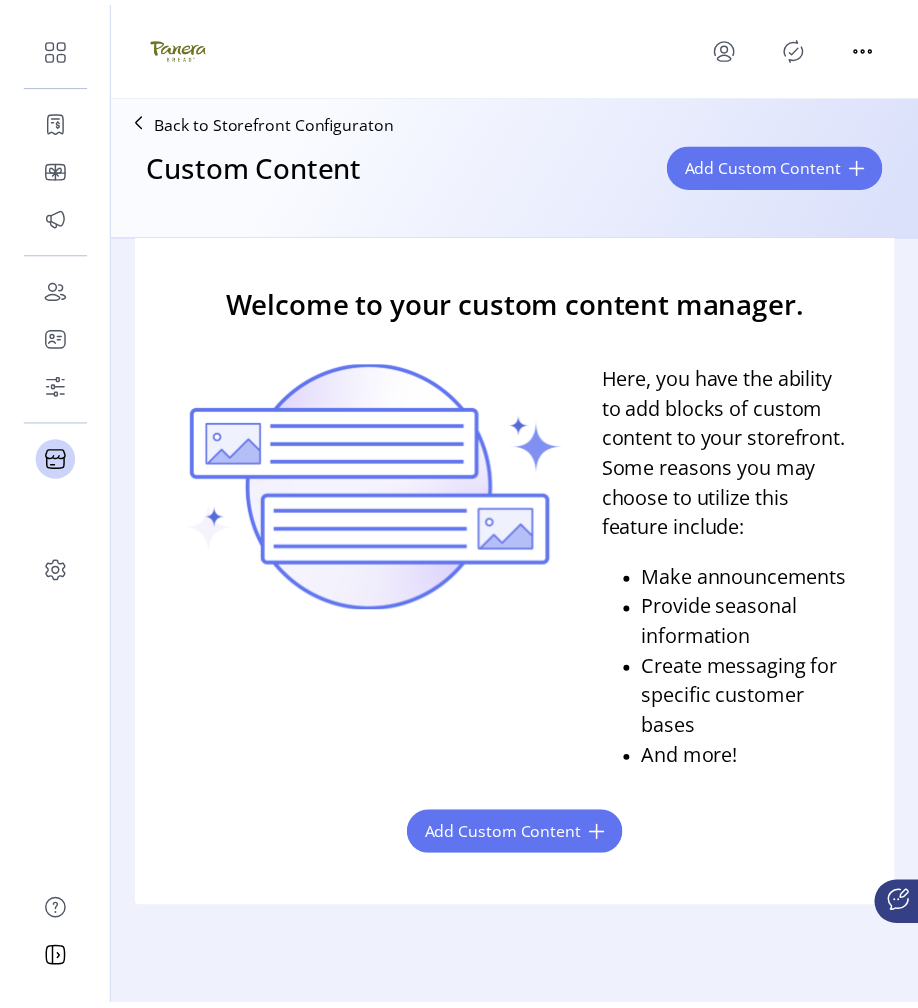 scroll, scrollTop: 0, scrollLeft: 0, axis: both 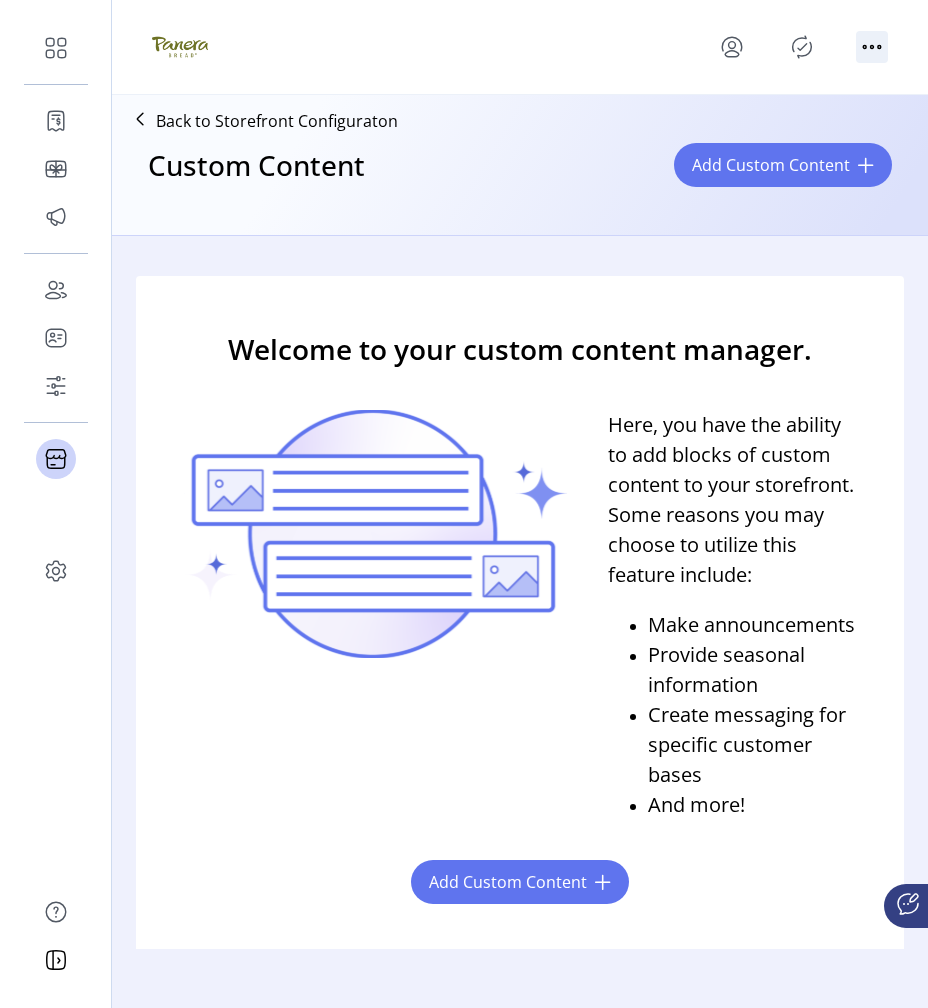click at bounding box center [872, 47] 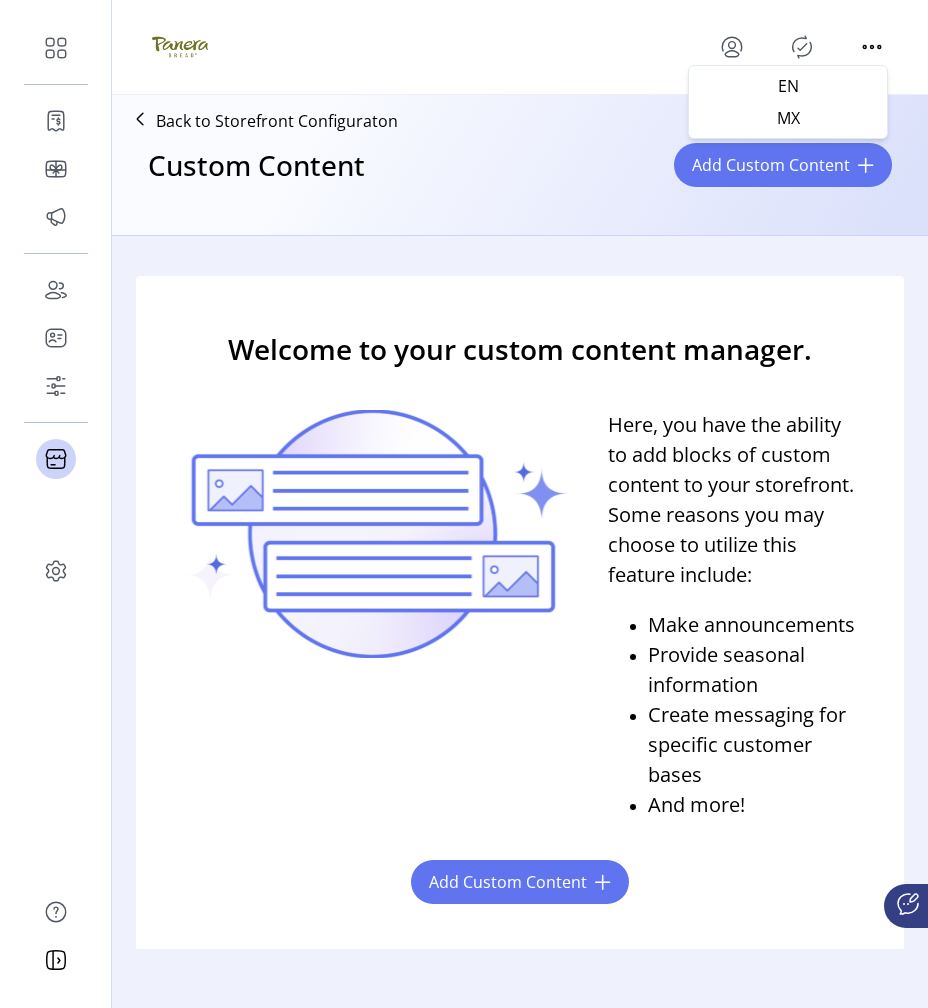 click 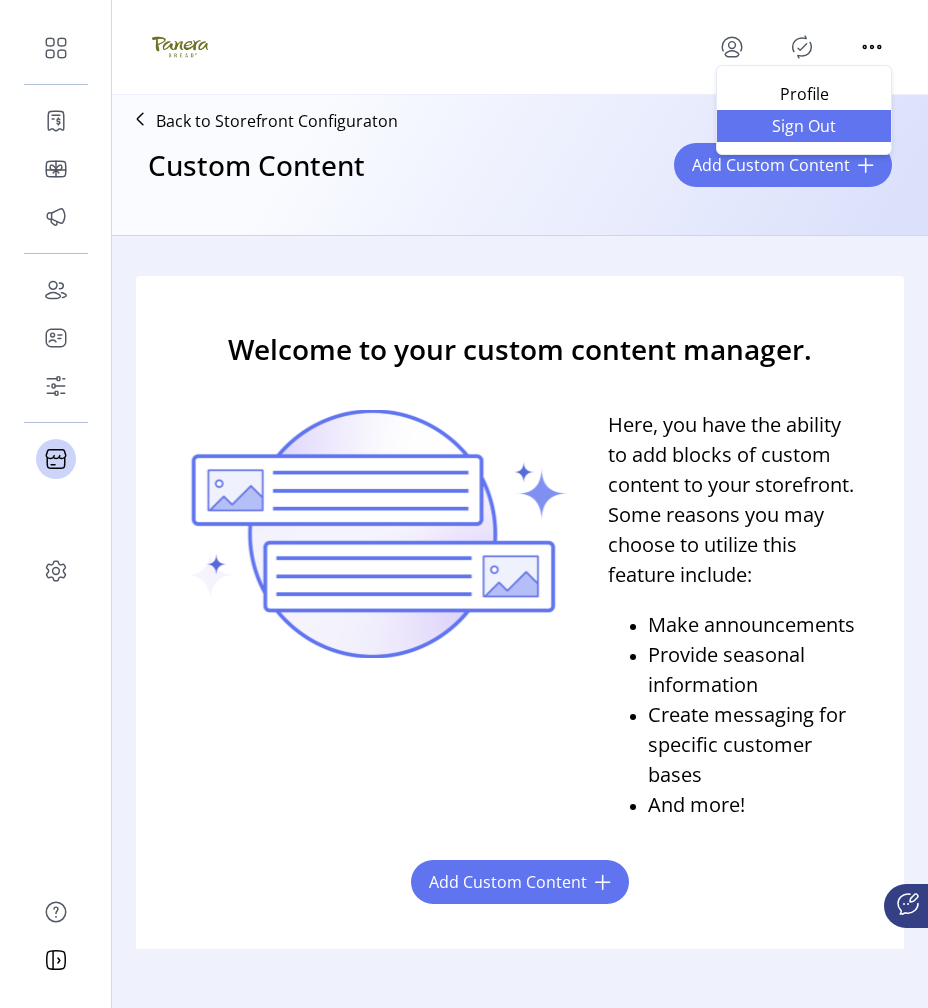 click on "Sign Out" at bounding box center [804, 126] 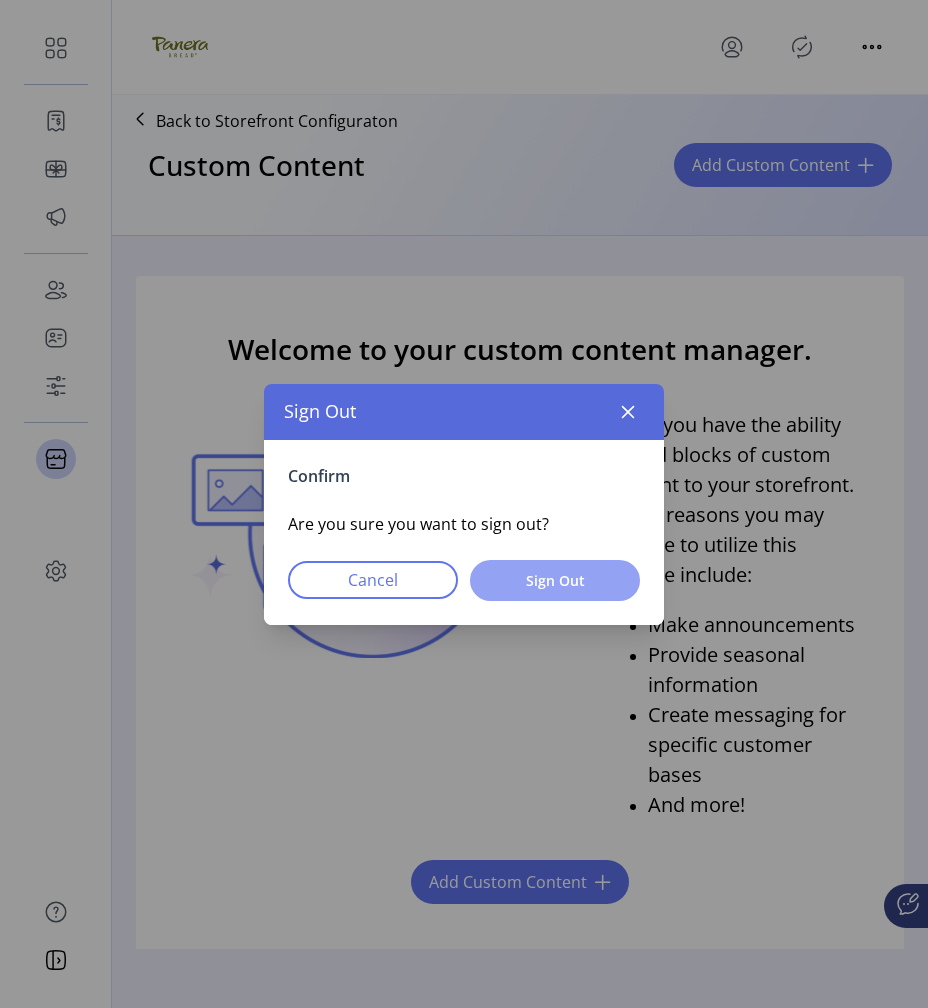 click on "Sign Out" at bounding box center (555, 580) 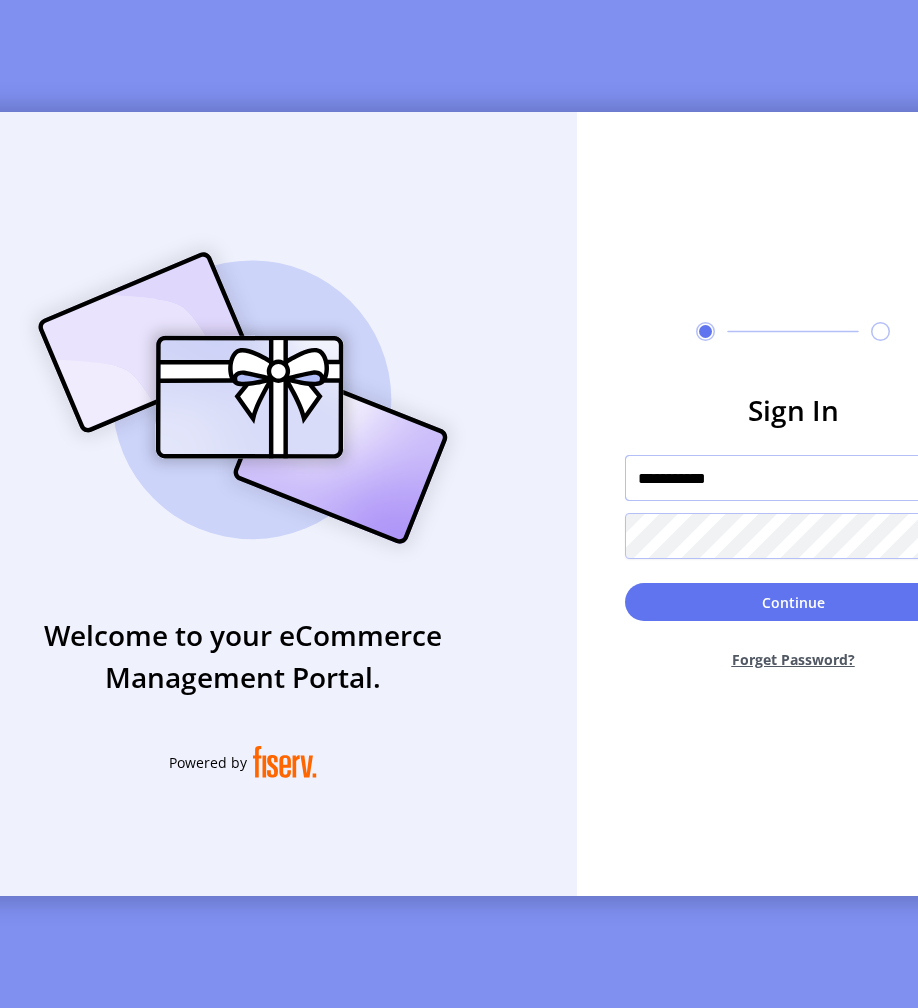 click on "**********" at bounding box center (793, 478) 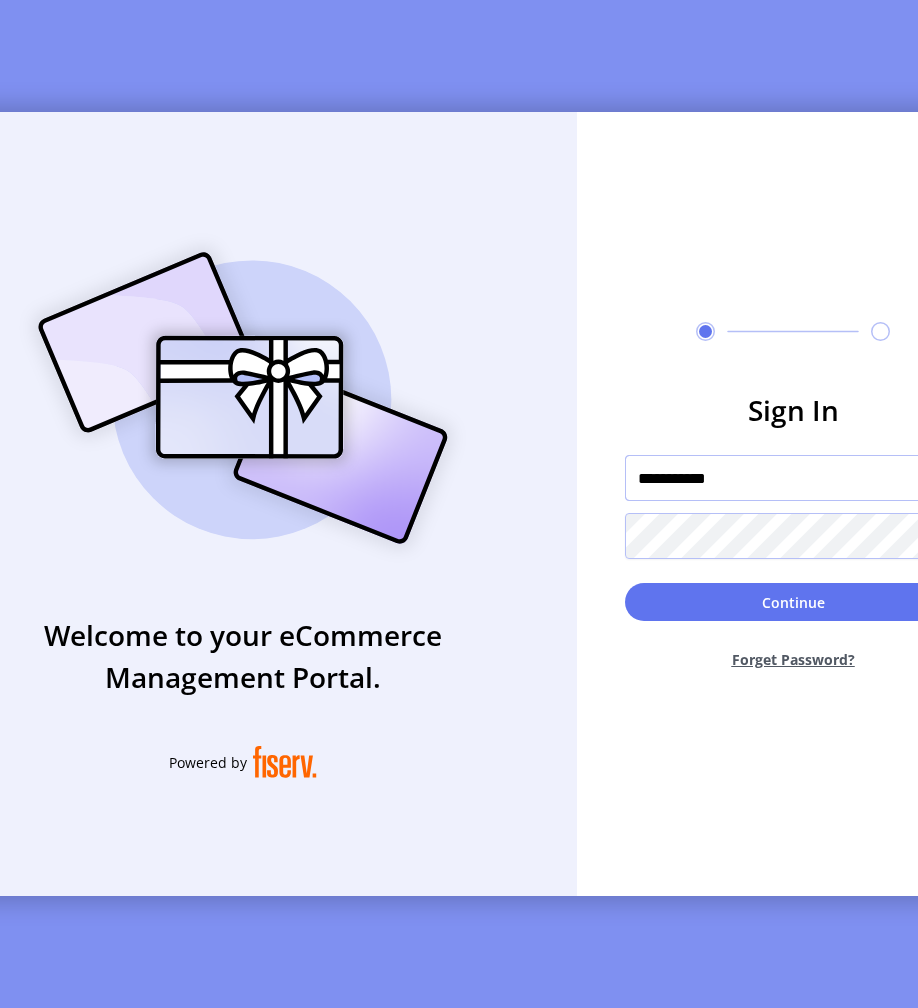 click on "**********" at bounding box center (793, 478) 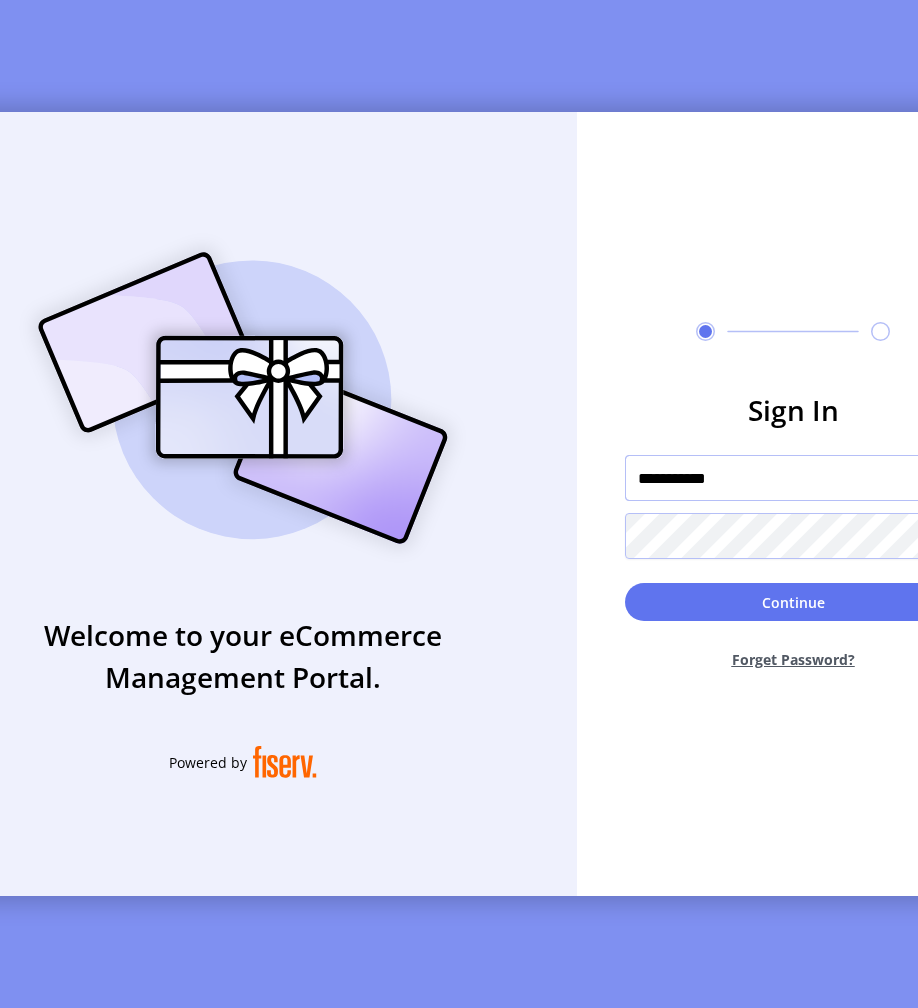 click on "**********" at bounding box center [793, 478] 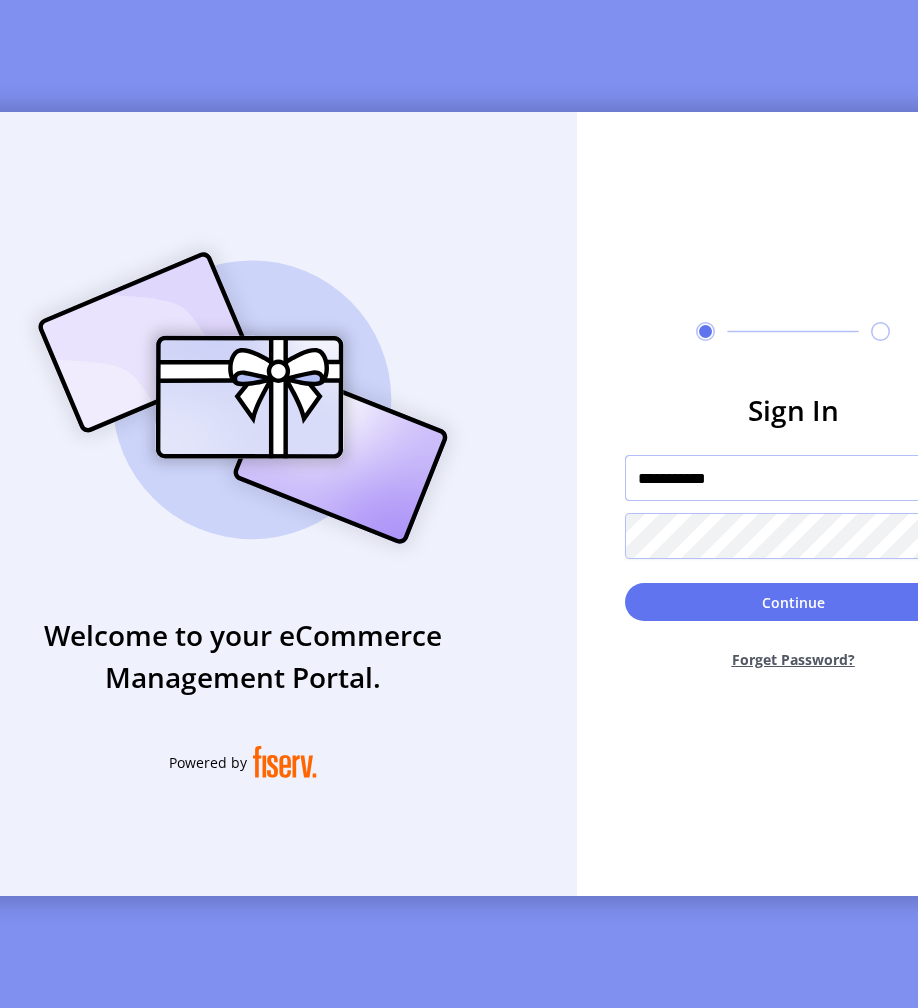 paste on "**********" 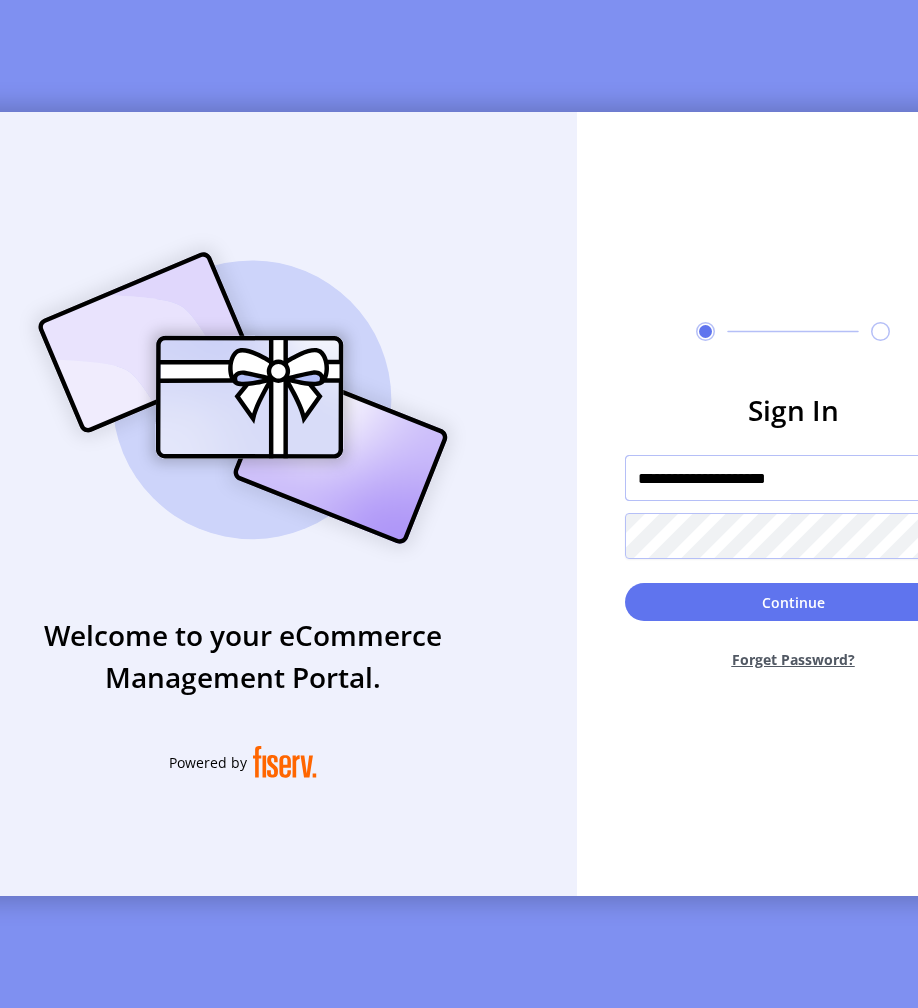 type on "**********" 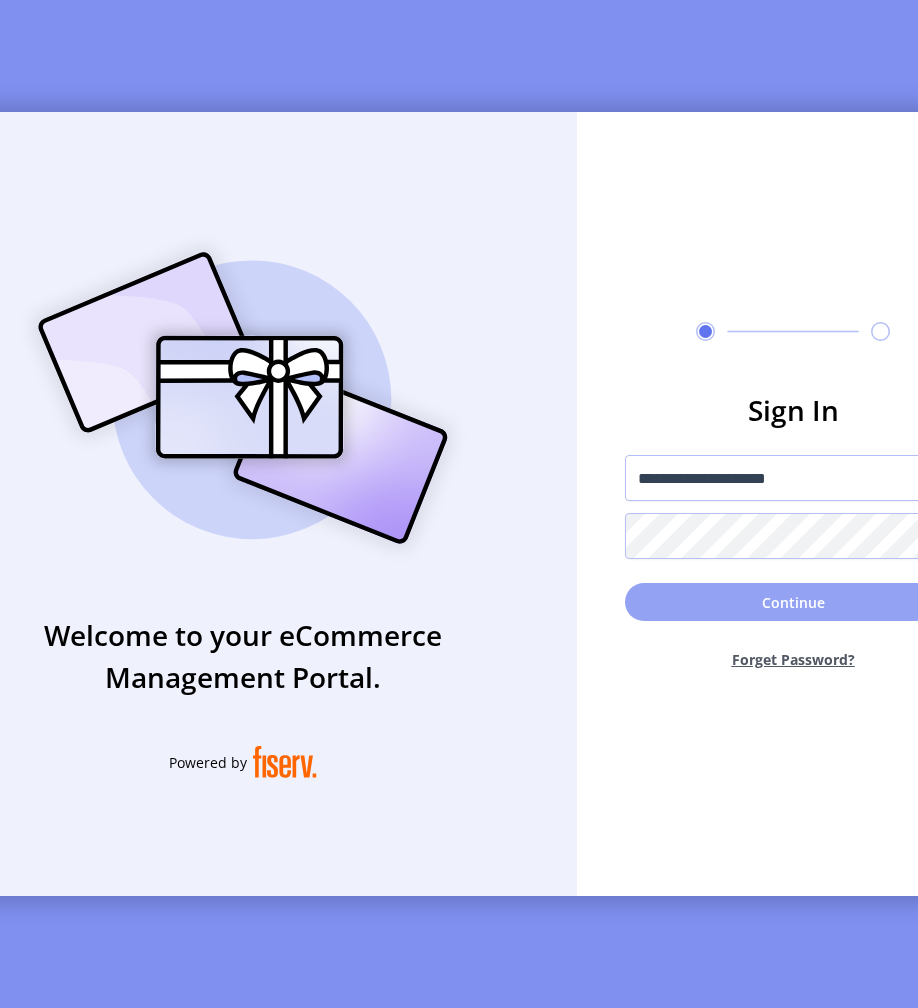 click on "Continue" 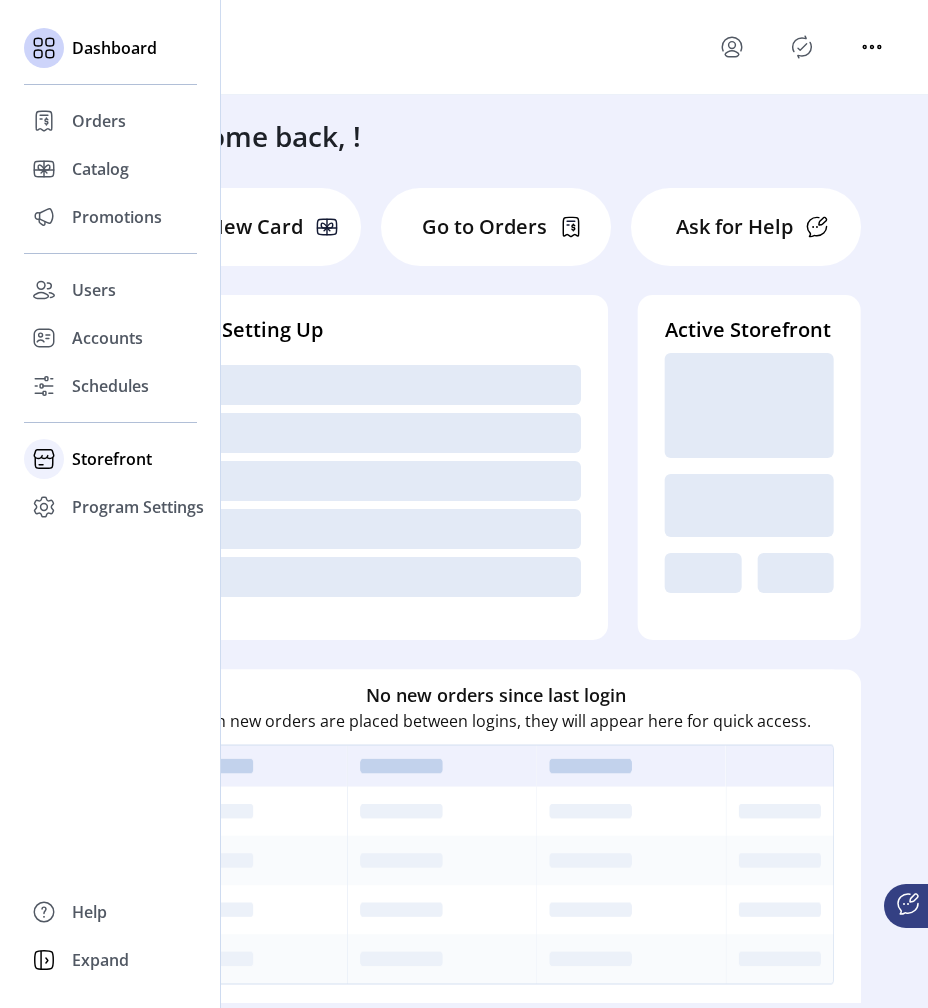 click on "Storefront" 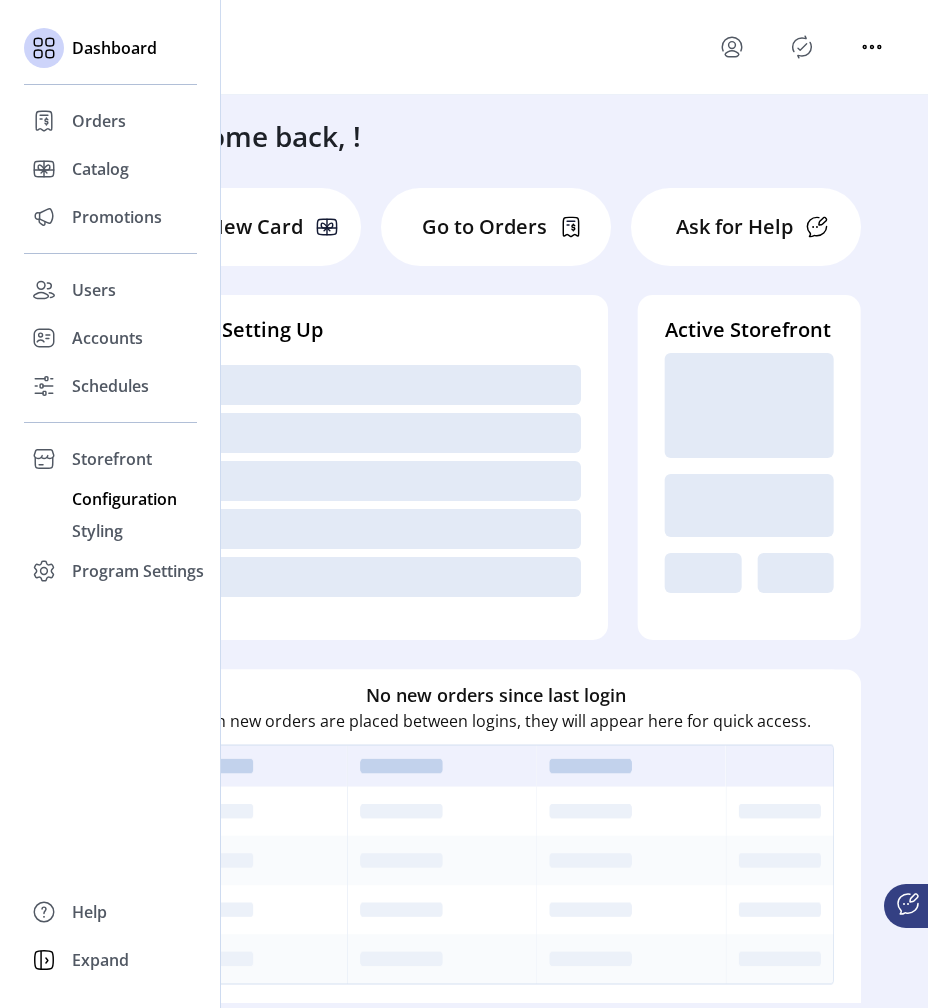 click on "Configuration" 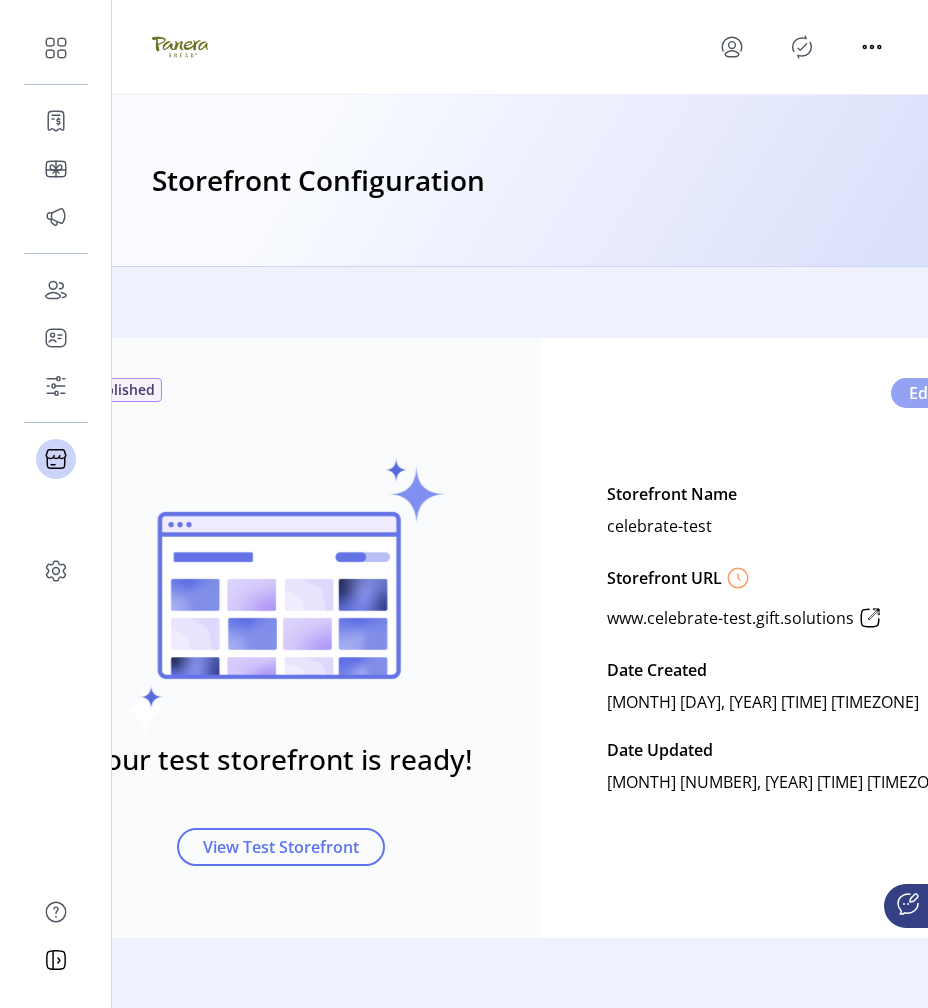 click on "Edit" 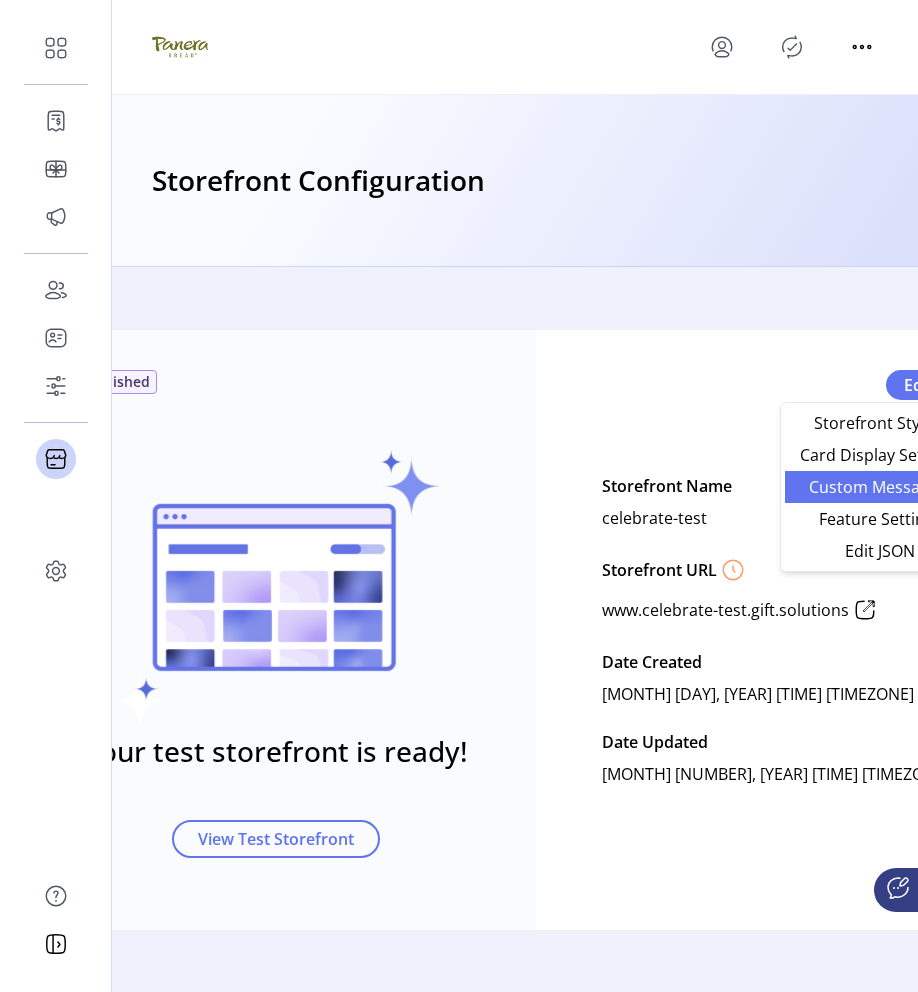click on "Custom Messaging" at bounding box center [880, 487] 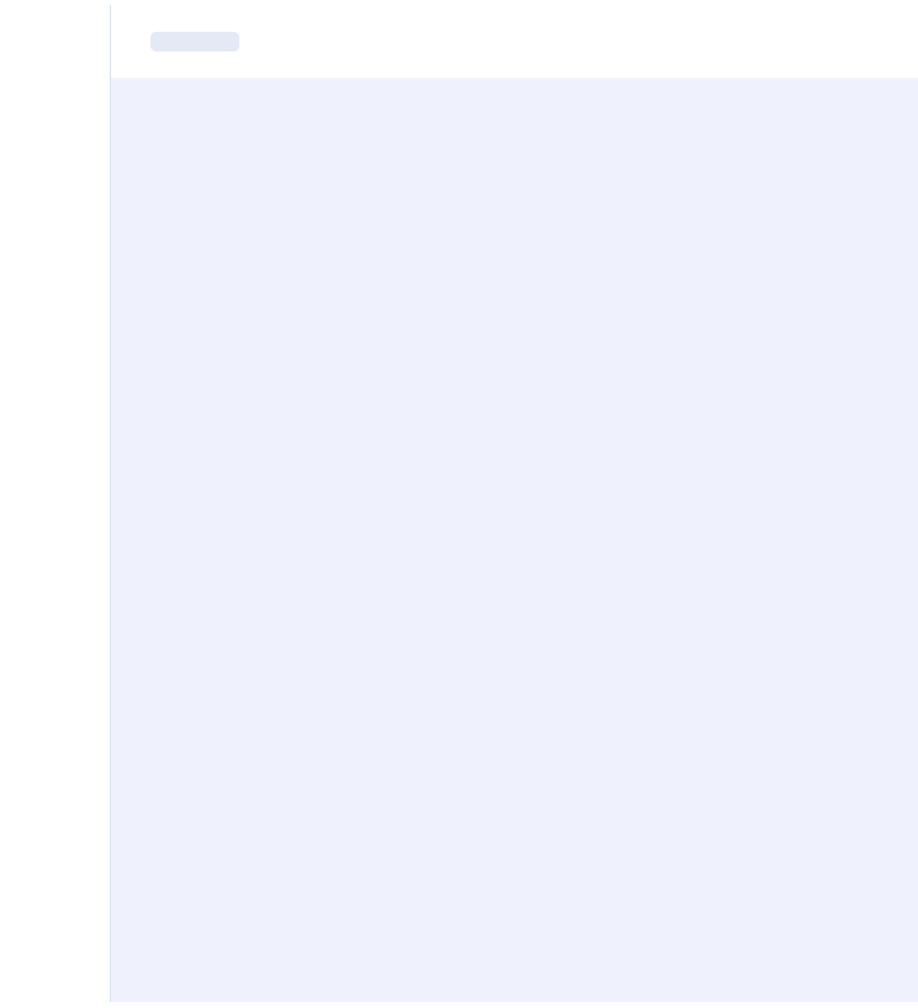 scroll, scrollTop: 0, scrollLeft: 0, axis: both 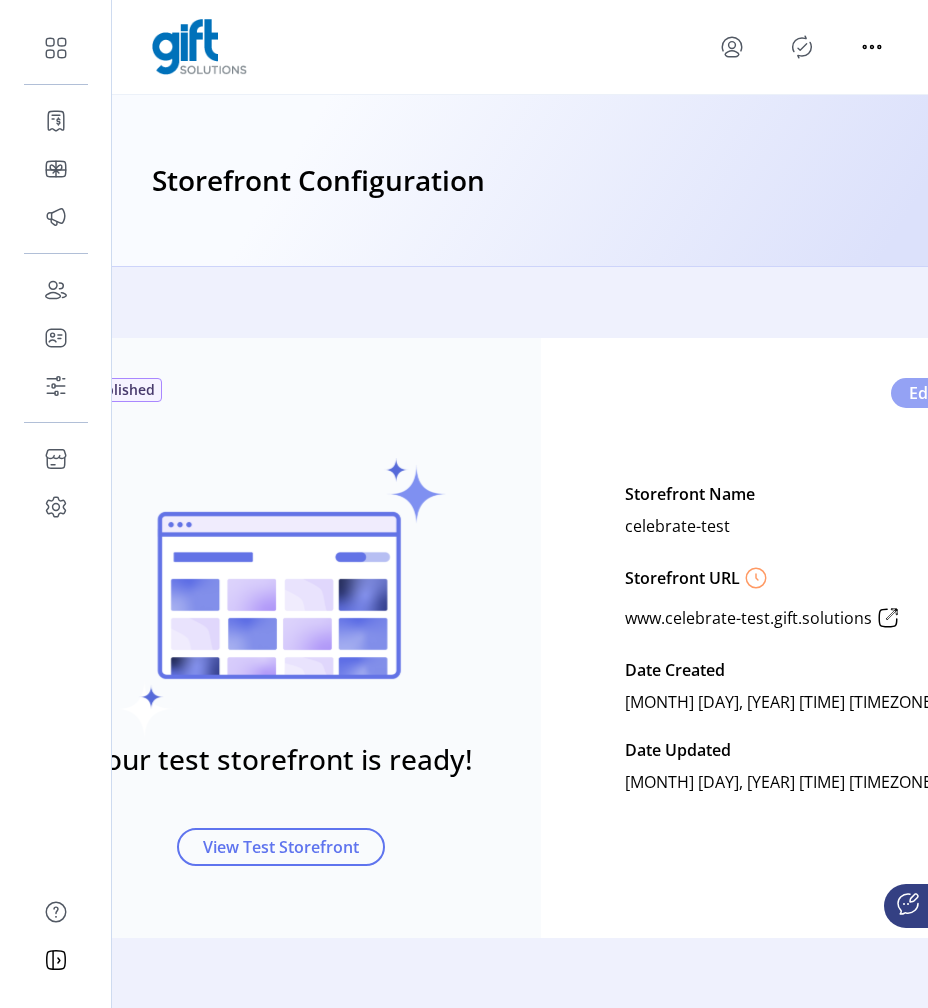 click on "Edit" 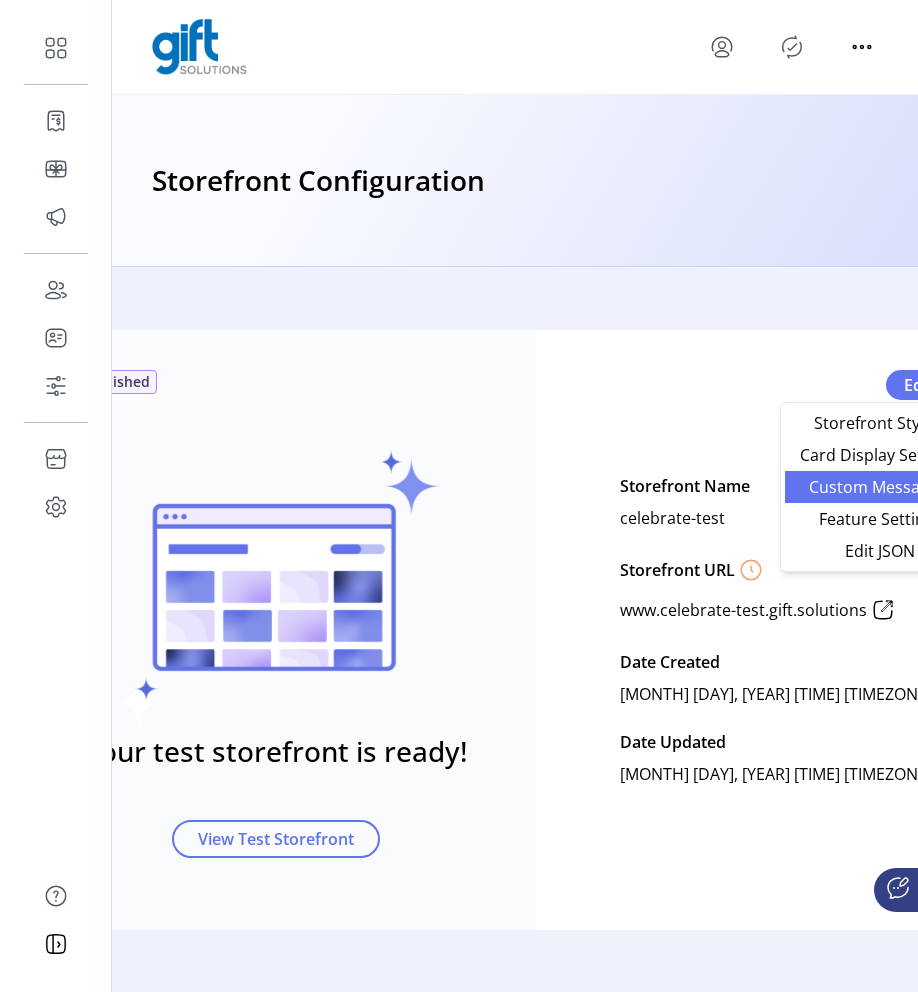 click on "Custom Messaging" at bounding box center [880, 487] 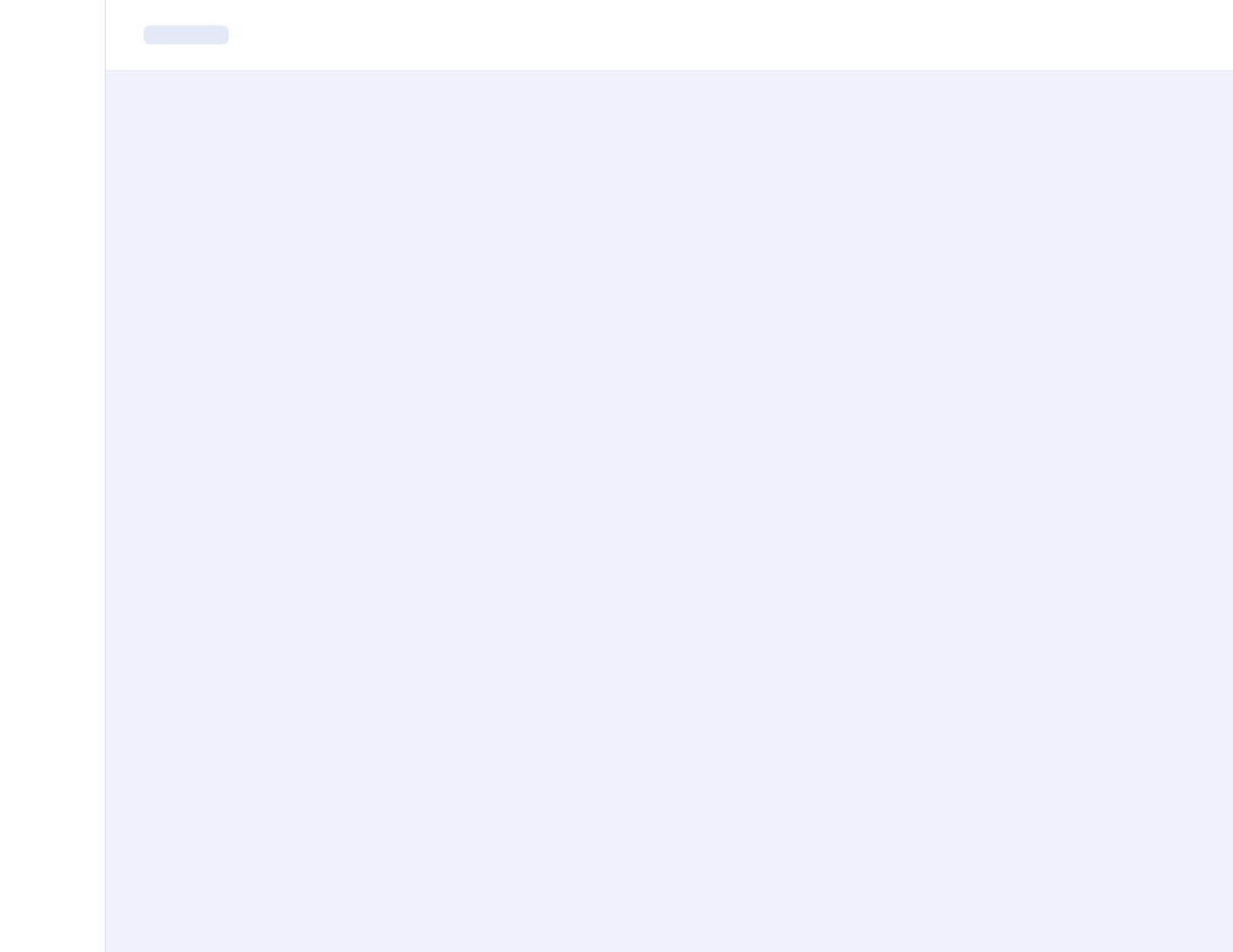 scroll, scrollTop: 0, scrollLeft: 0, axis: both 